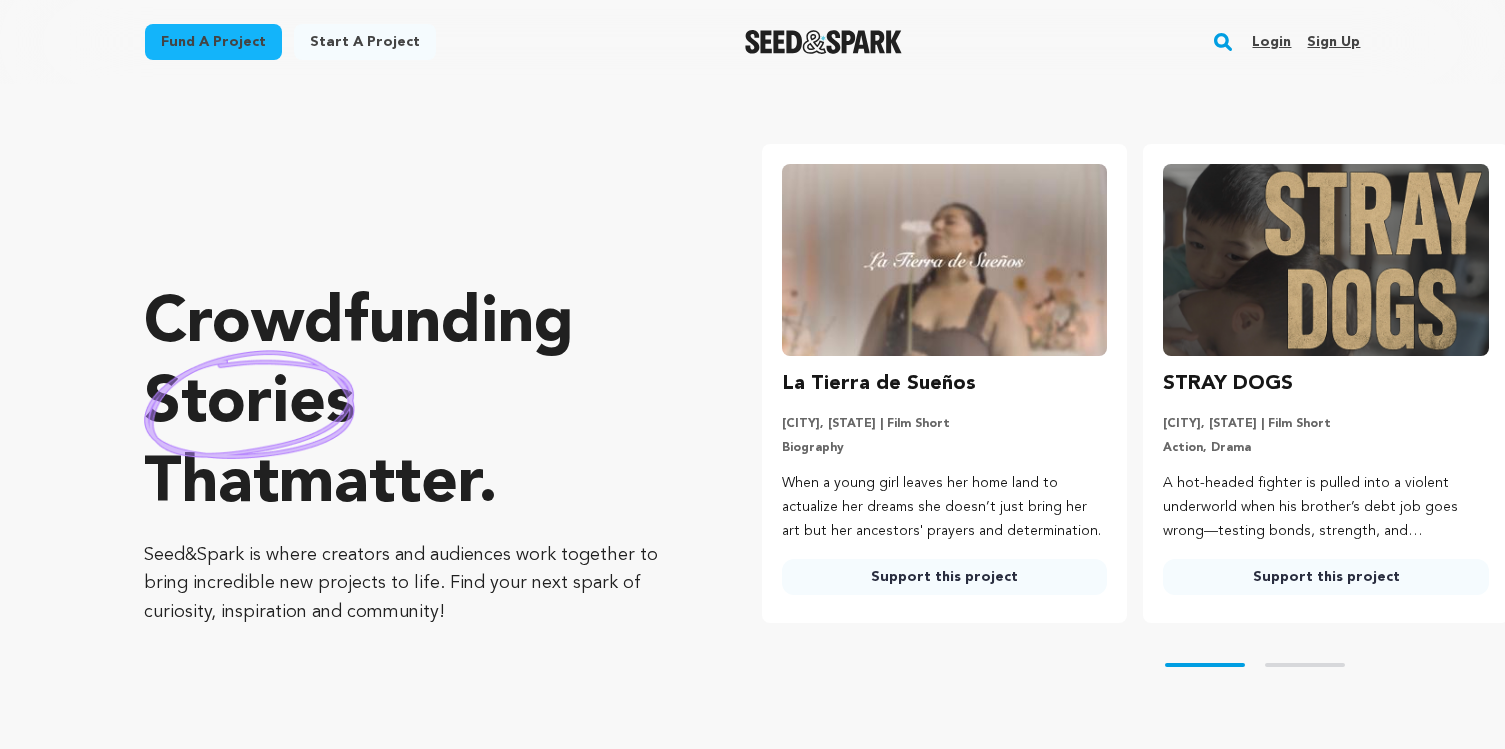 scroll, scrollTop: 0, scrollLeft: 0, axis: both 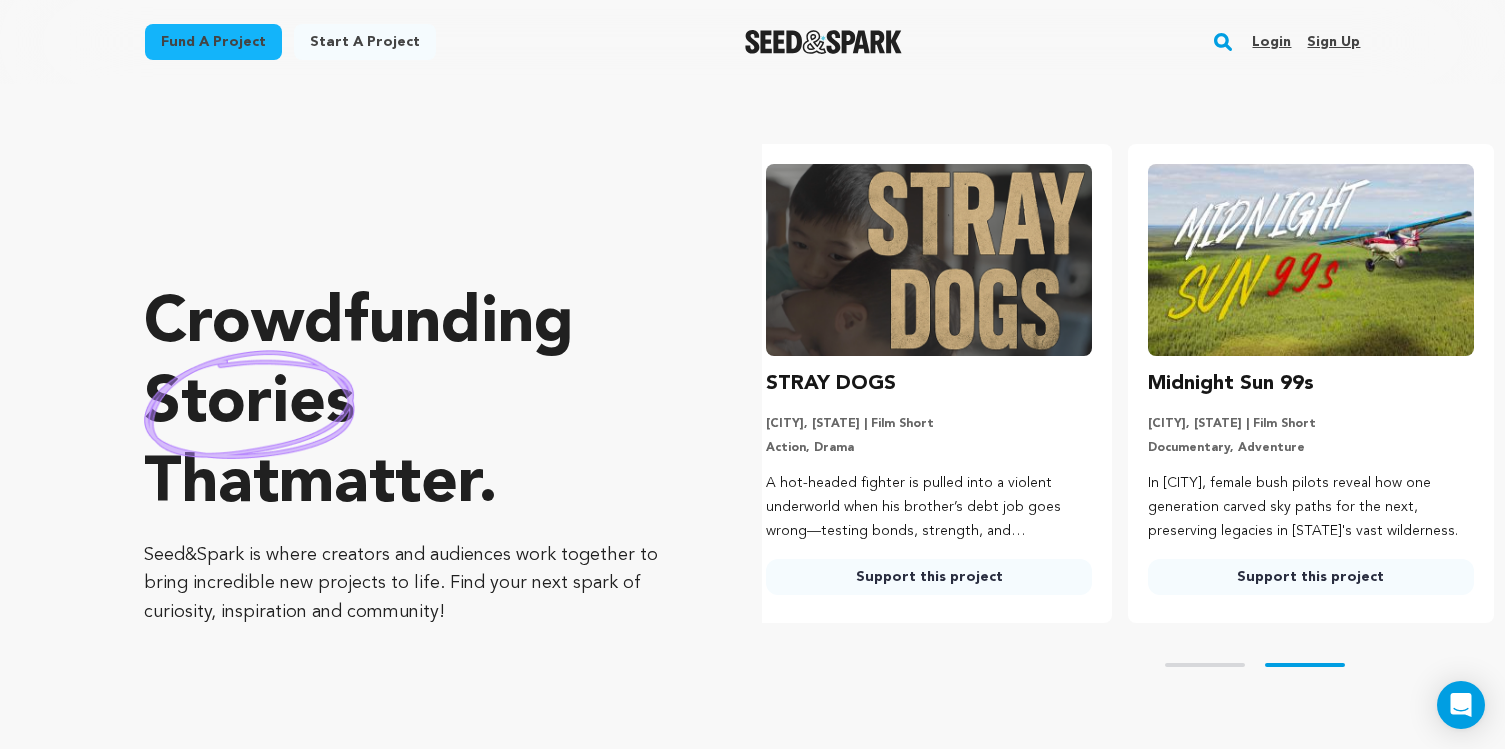 click on "Login" at bounding box center [1271, 42] 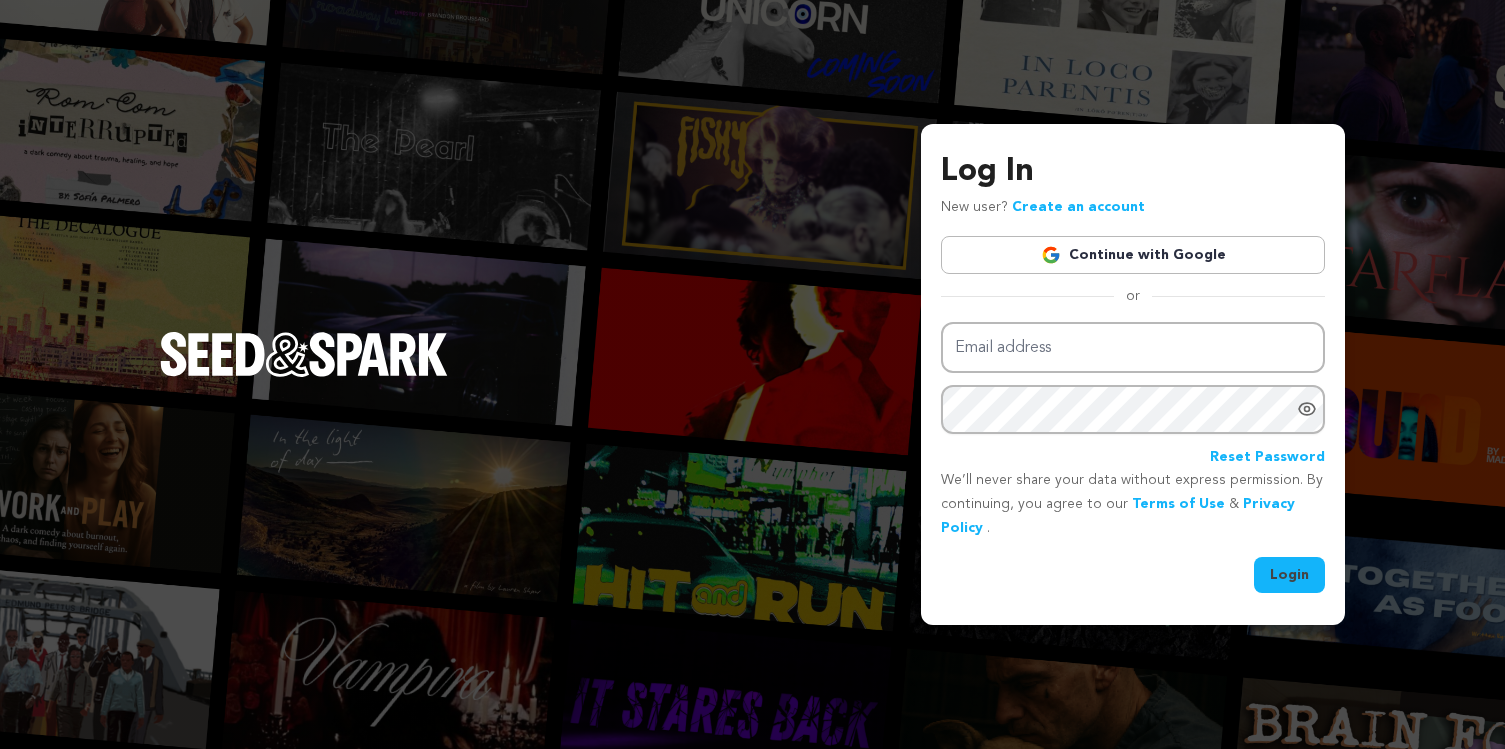 scroll, scrollTop: 0, scrollLeft: 0, axis: both 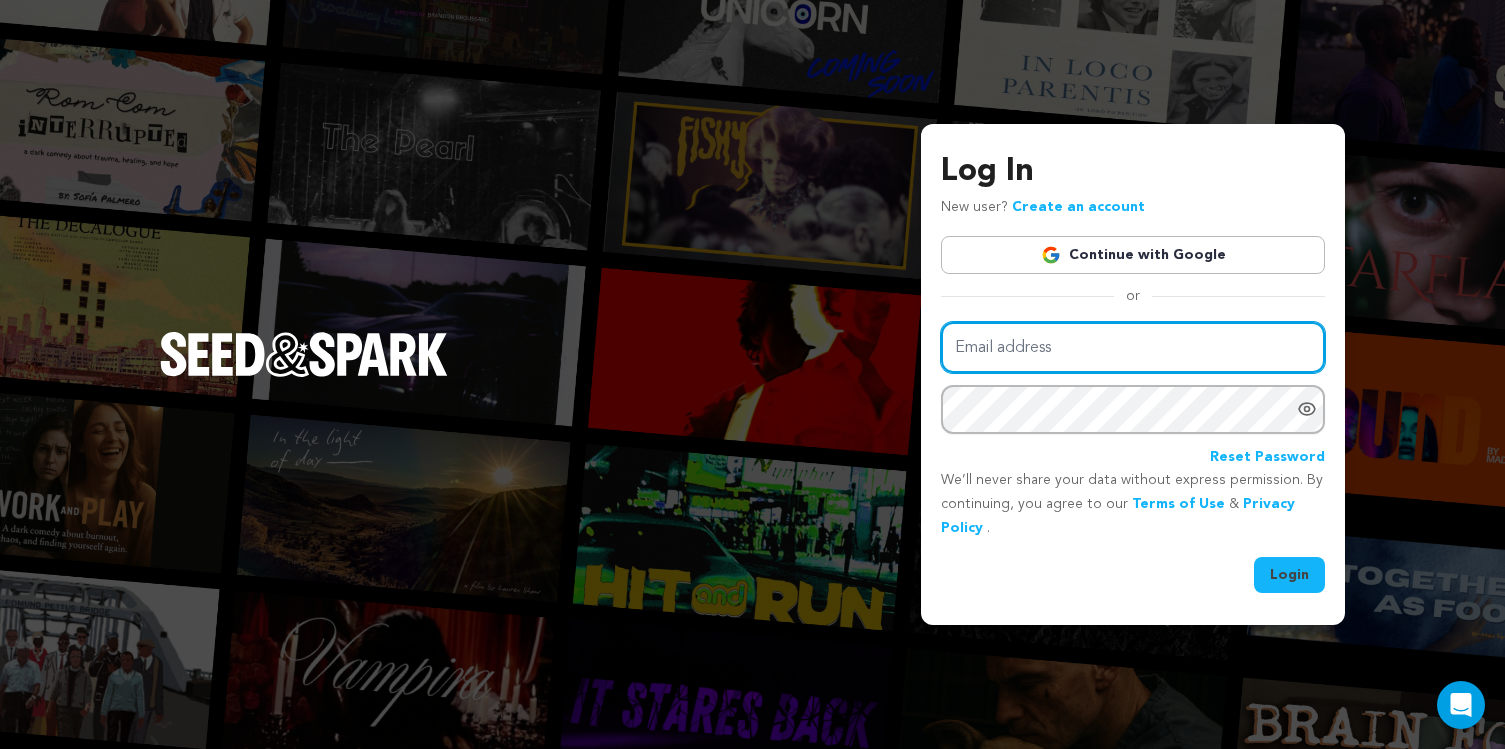 type on "ava@studiovosges.com" 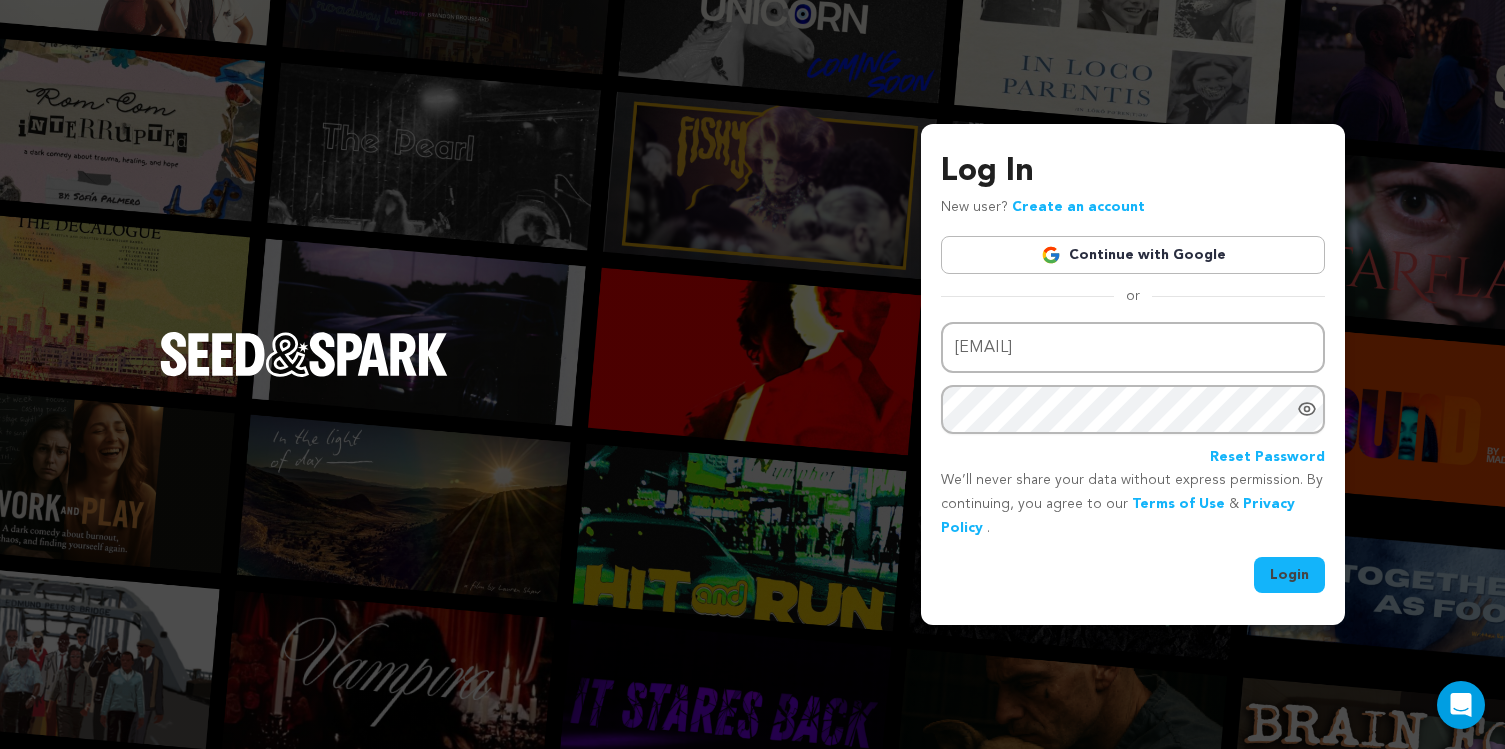 click on "Login" at bounding box center [1289, 575] 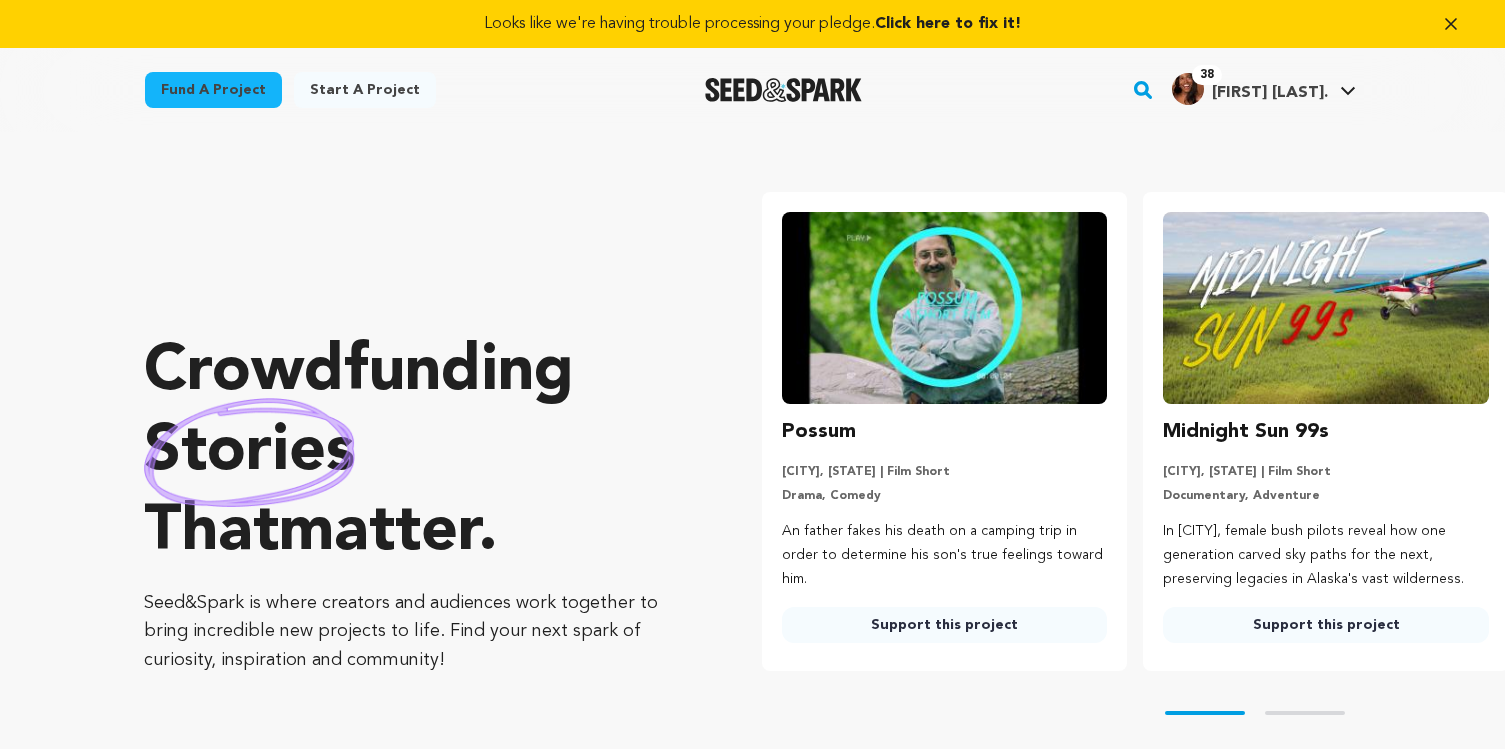scroll, scrollTop: 0, scrollLeft: 0, axis: both 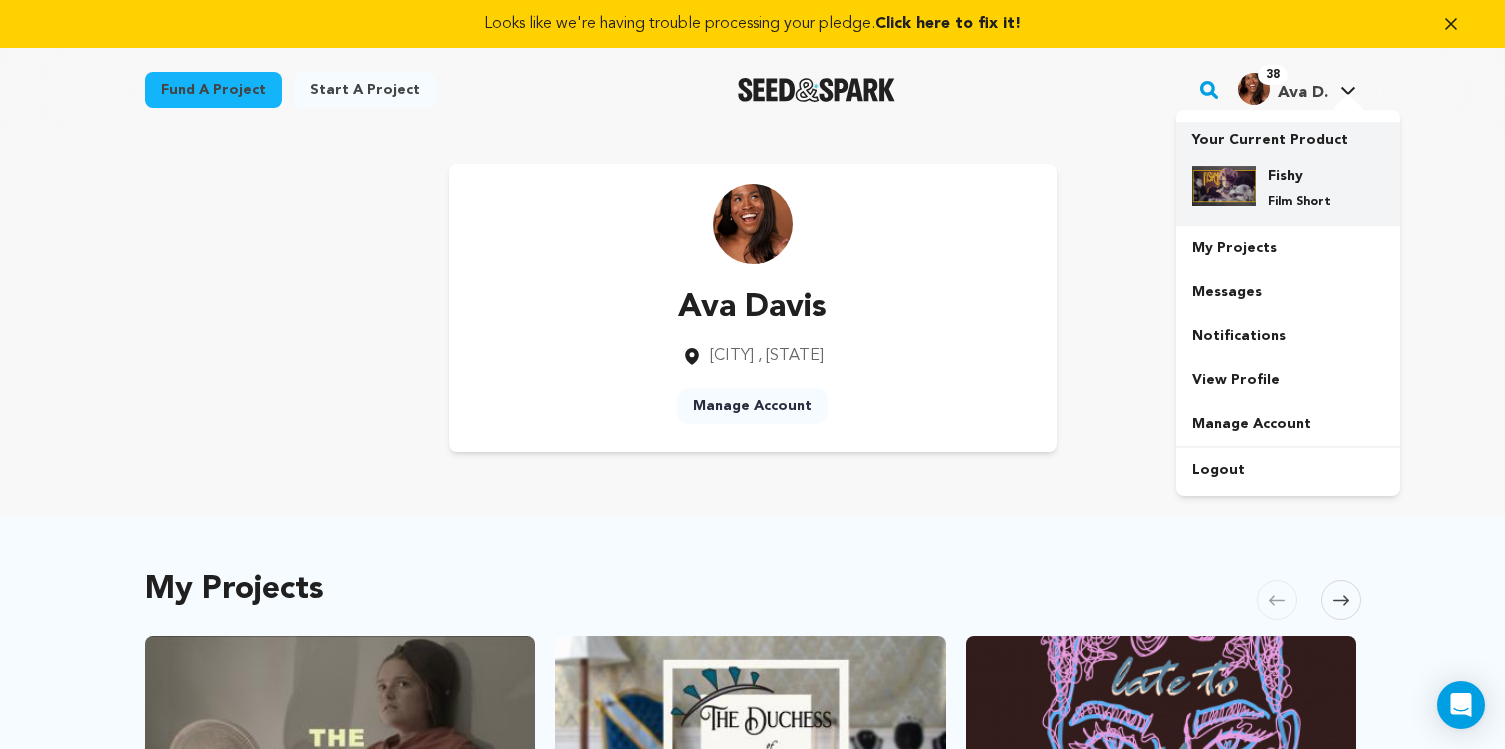 click on "Your Current
Project" at bounding box center (1288, 136) 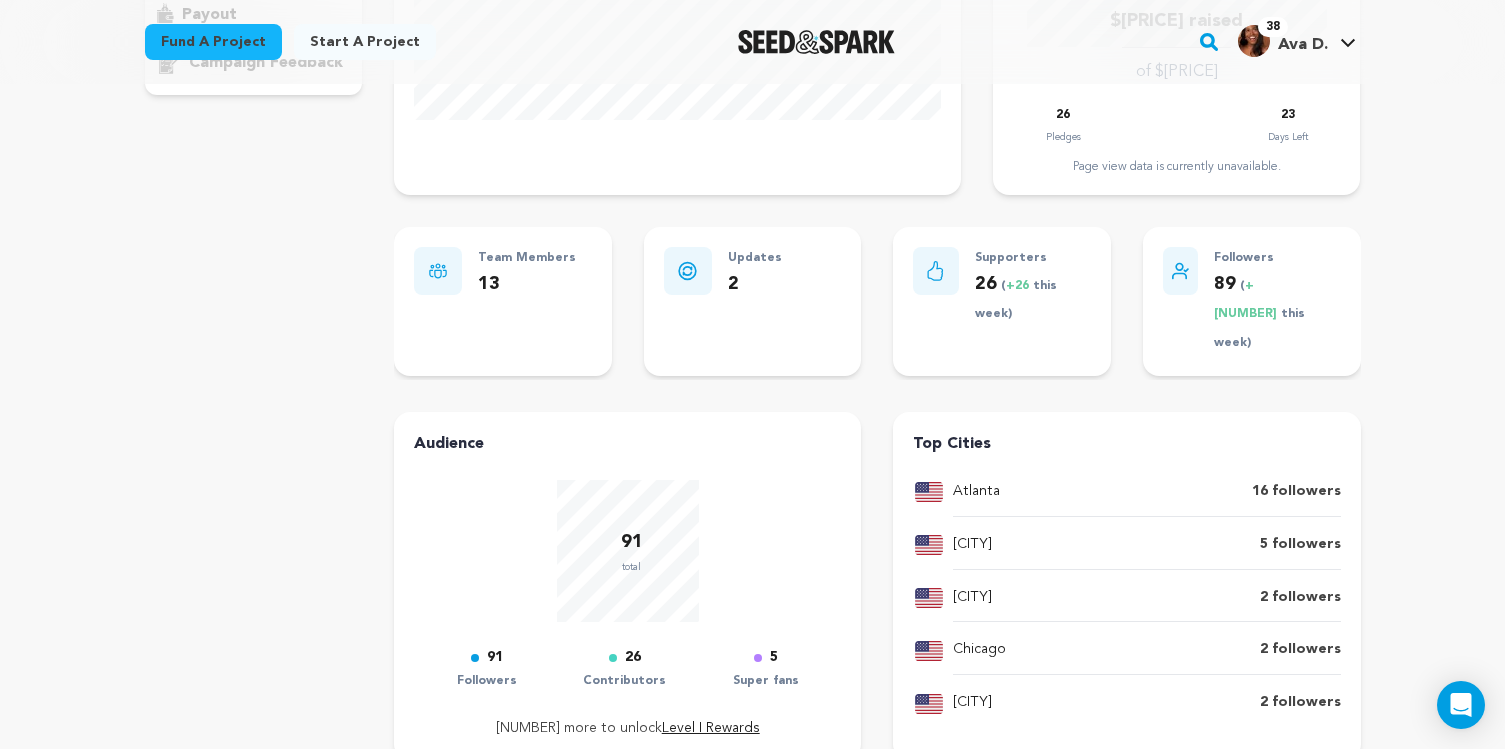 scroll, scrollTop: 526, scrollLeft: 0, axis: vertical 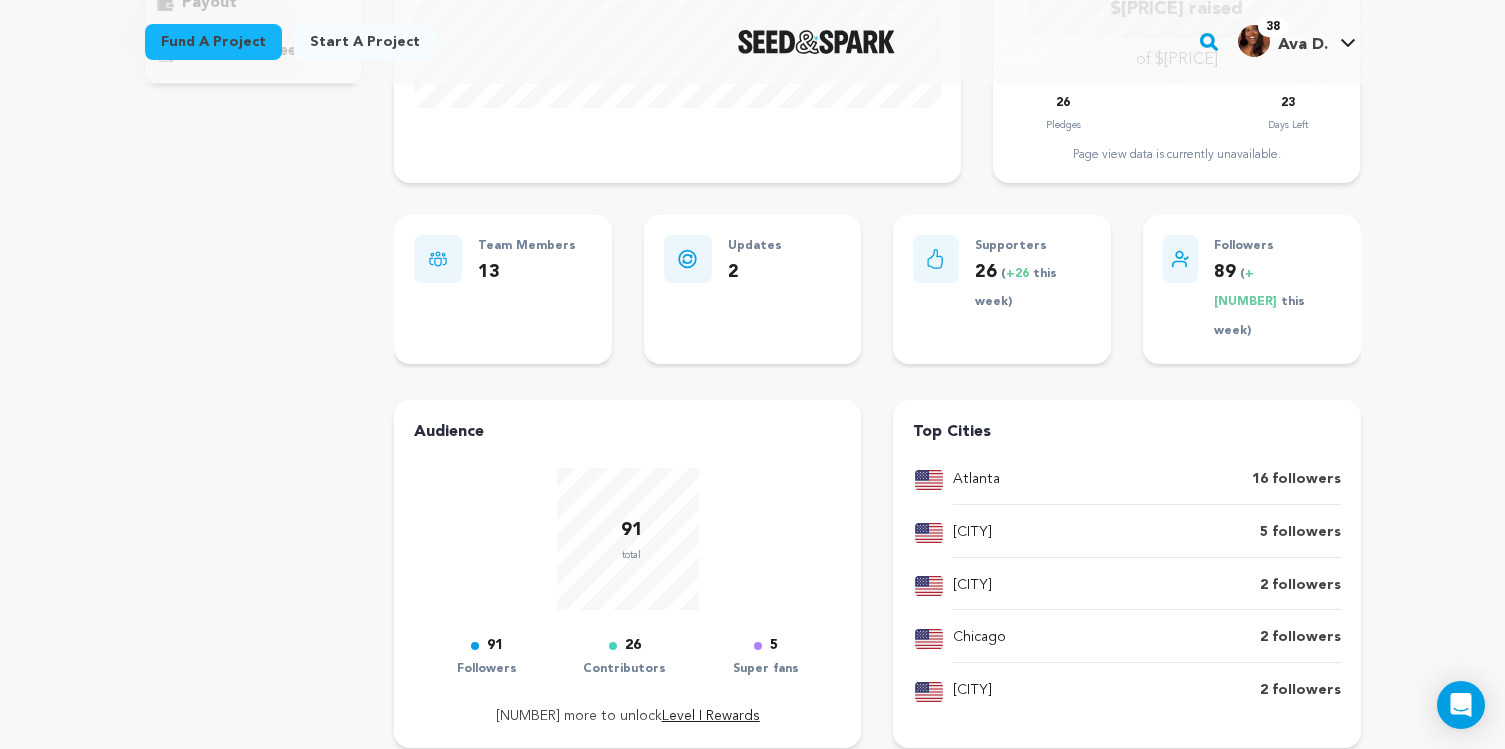 click at bounding box center (935, 259) 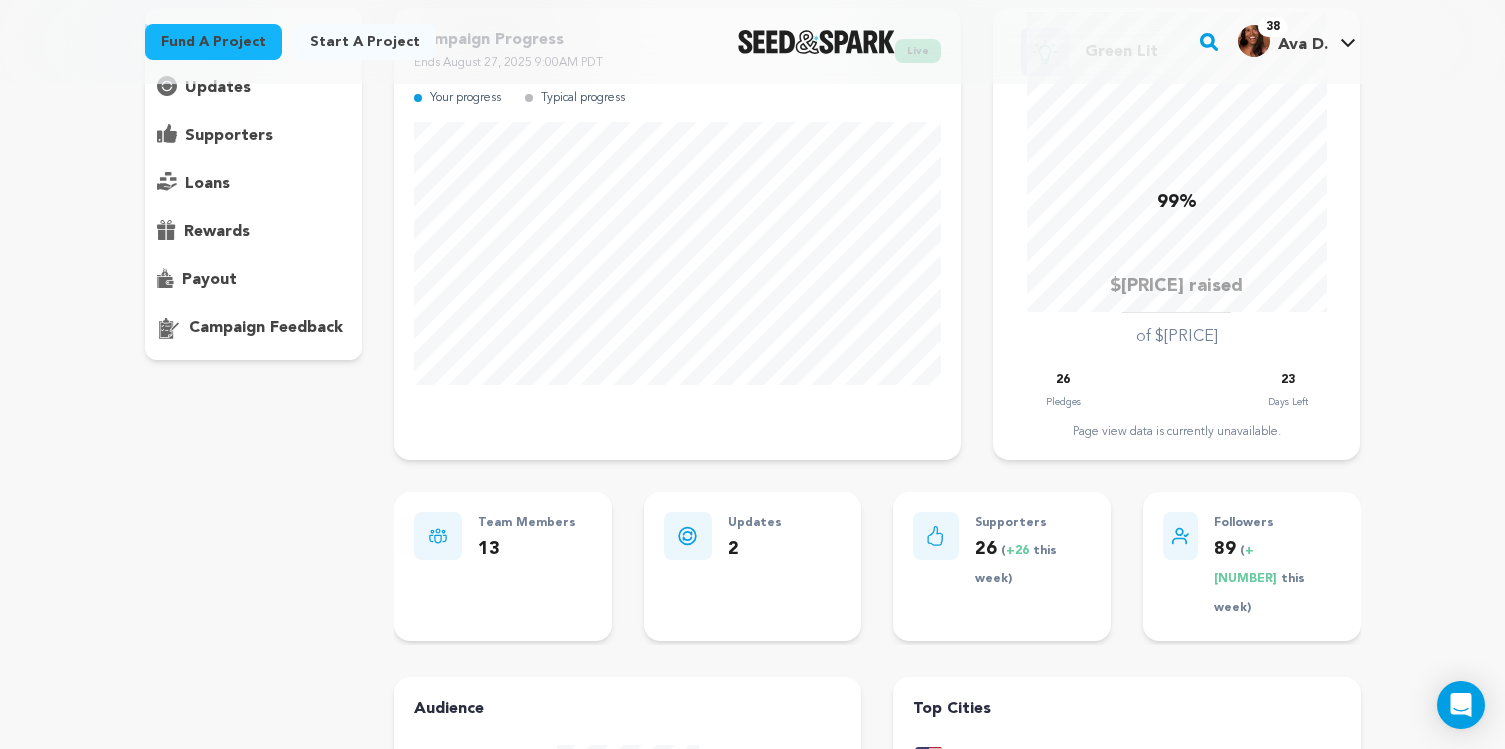 scroll, scrollTop: 131, scrollLeft: 0, axis: vertical 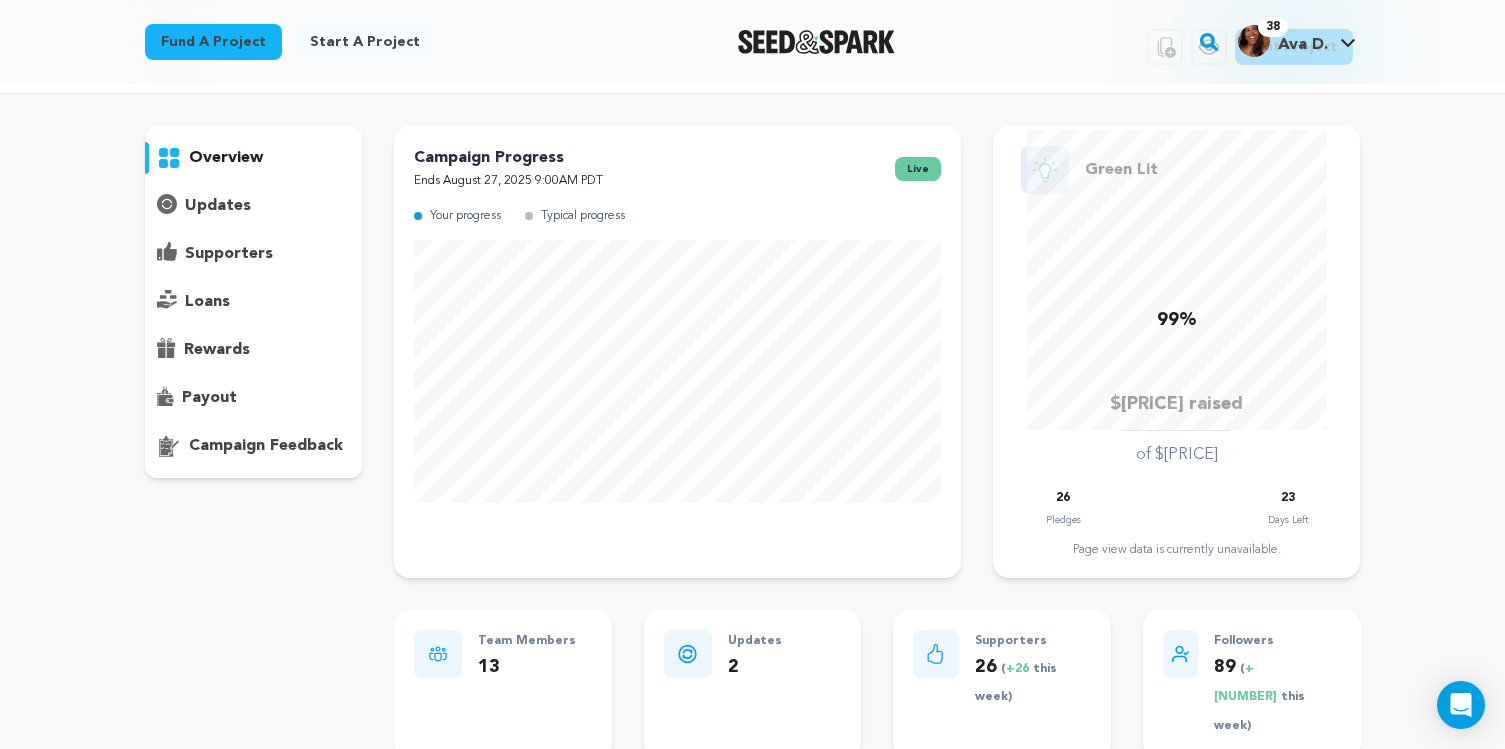 click on "supporters" at bounding box center (229, 254) 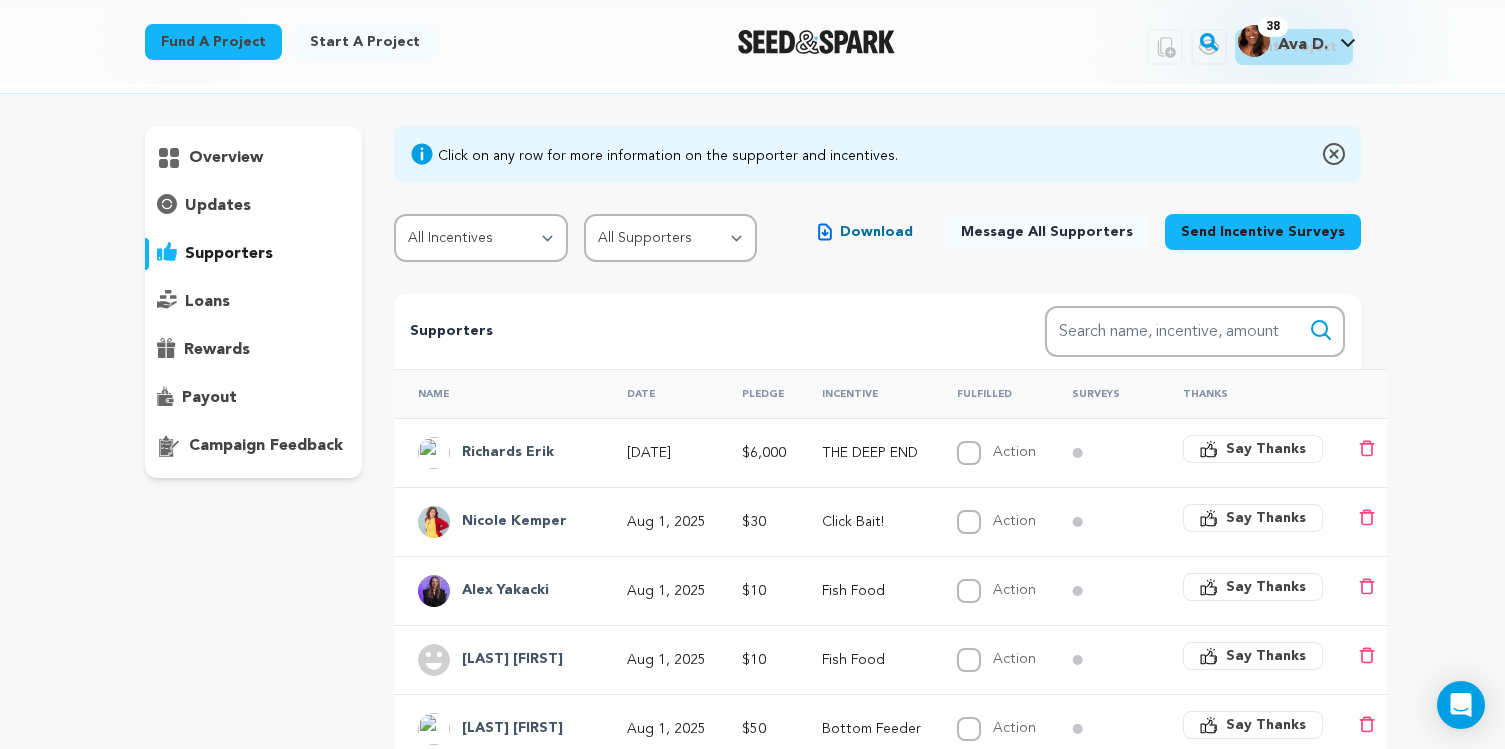click on "Richards Erik" at bounding box center (508, 453) 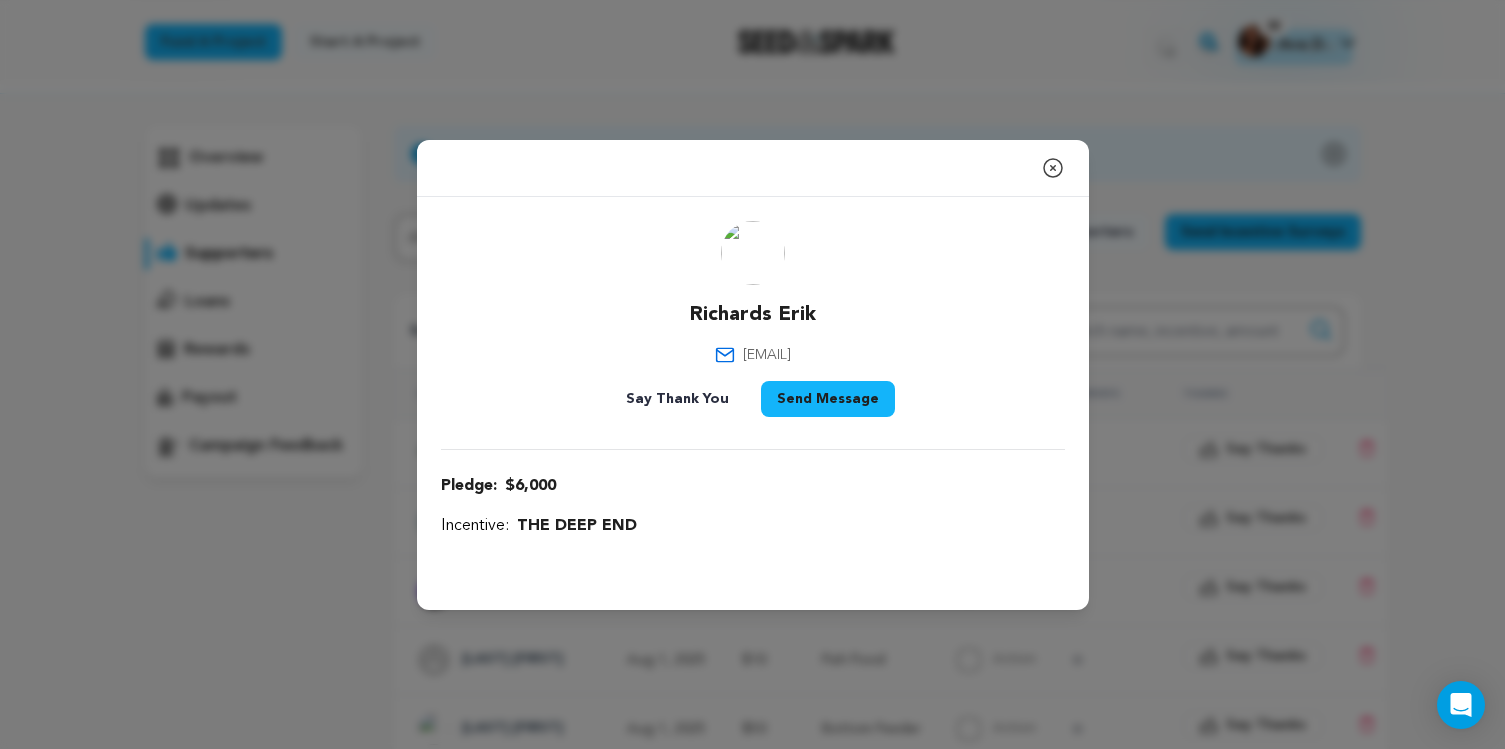 drag, startPoint x: 841, startPoint y: 353, endPoint x: 667, endPoint y: 353, distance: 174 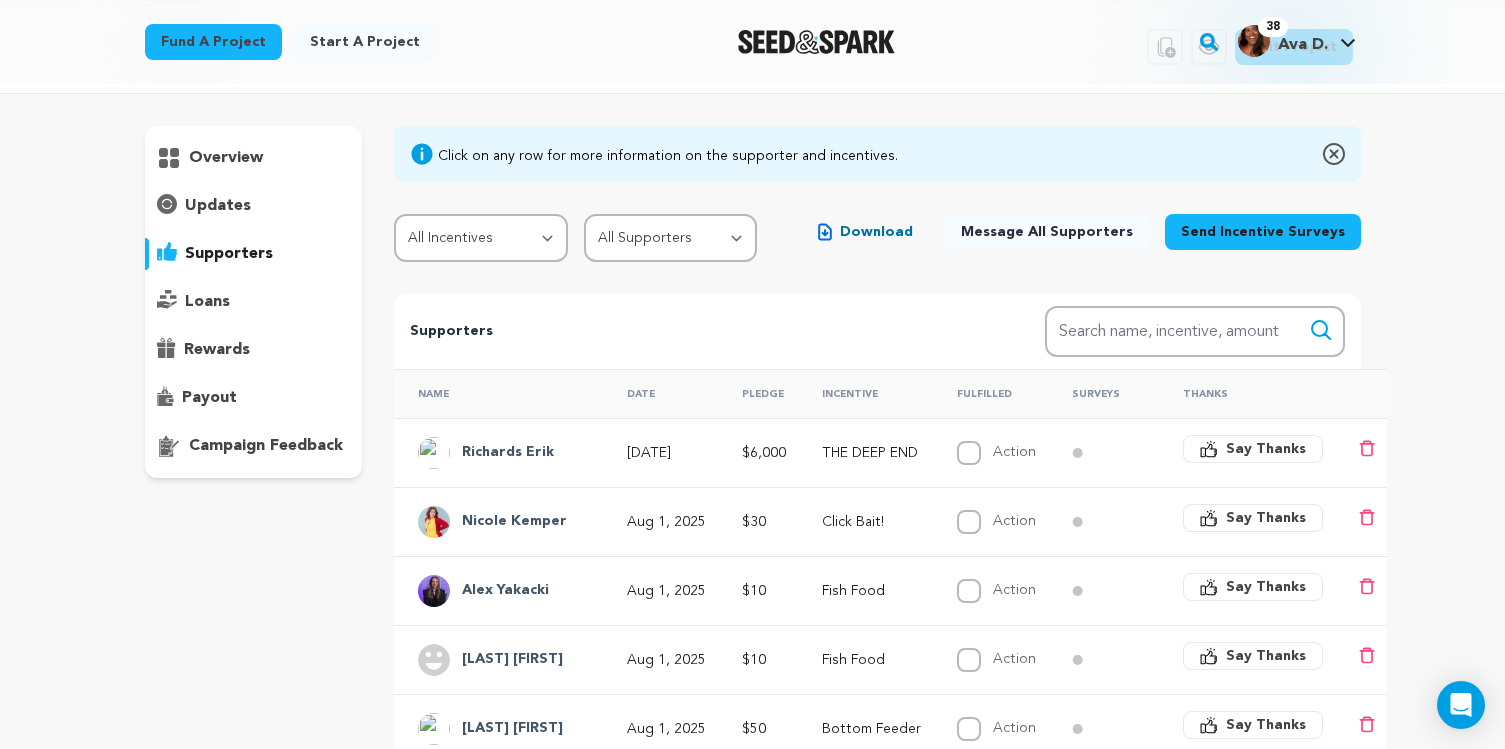click on "THE DEEP END" at bounding box center (871, 453) 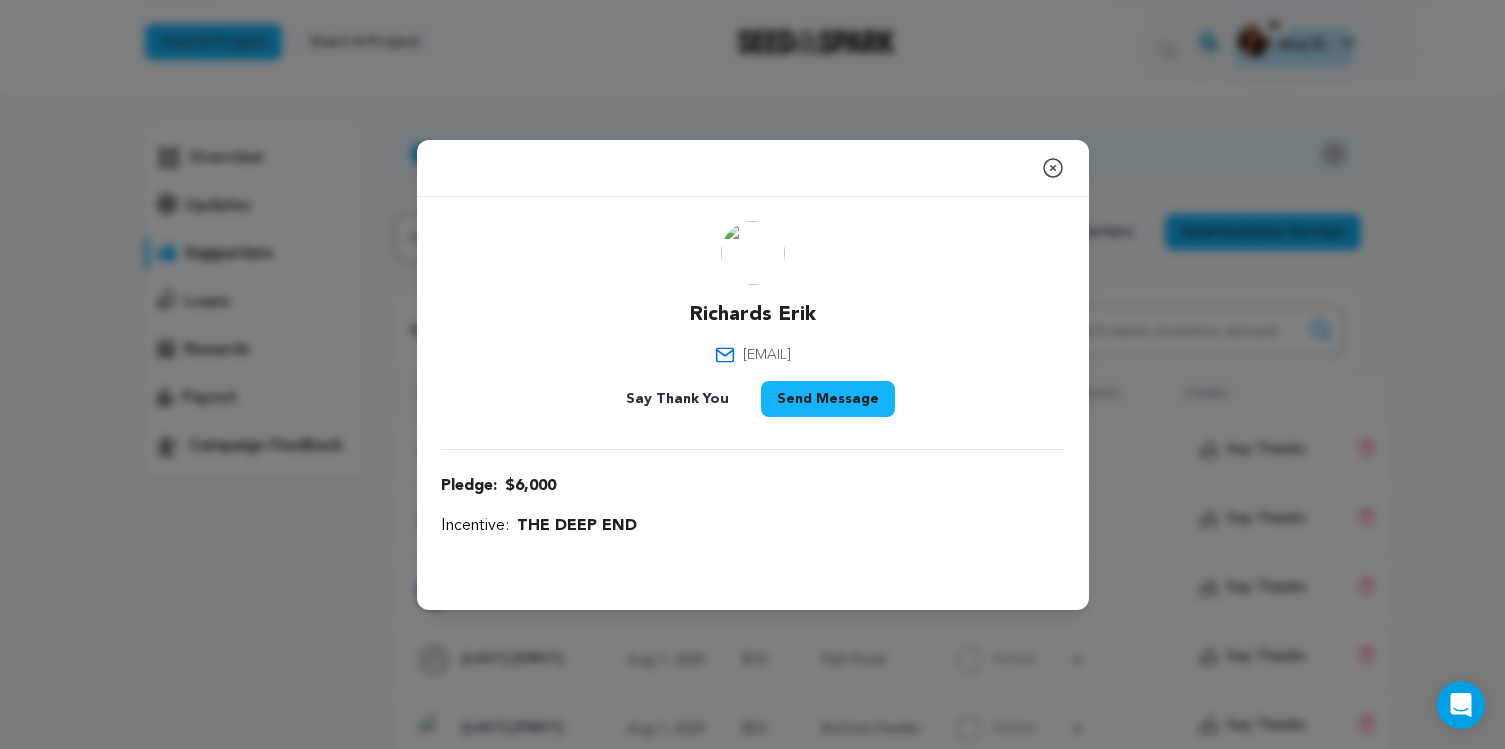 click 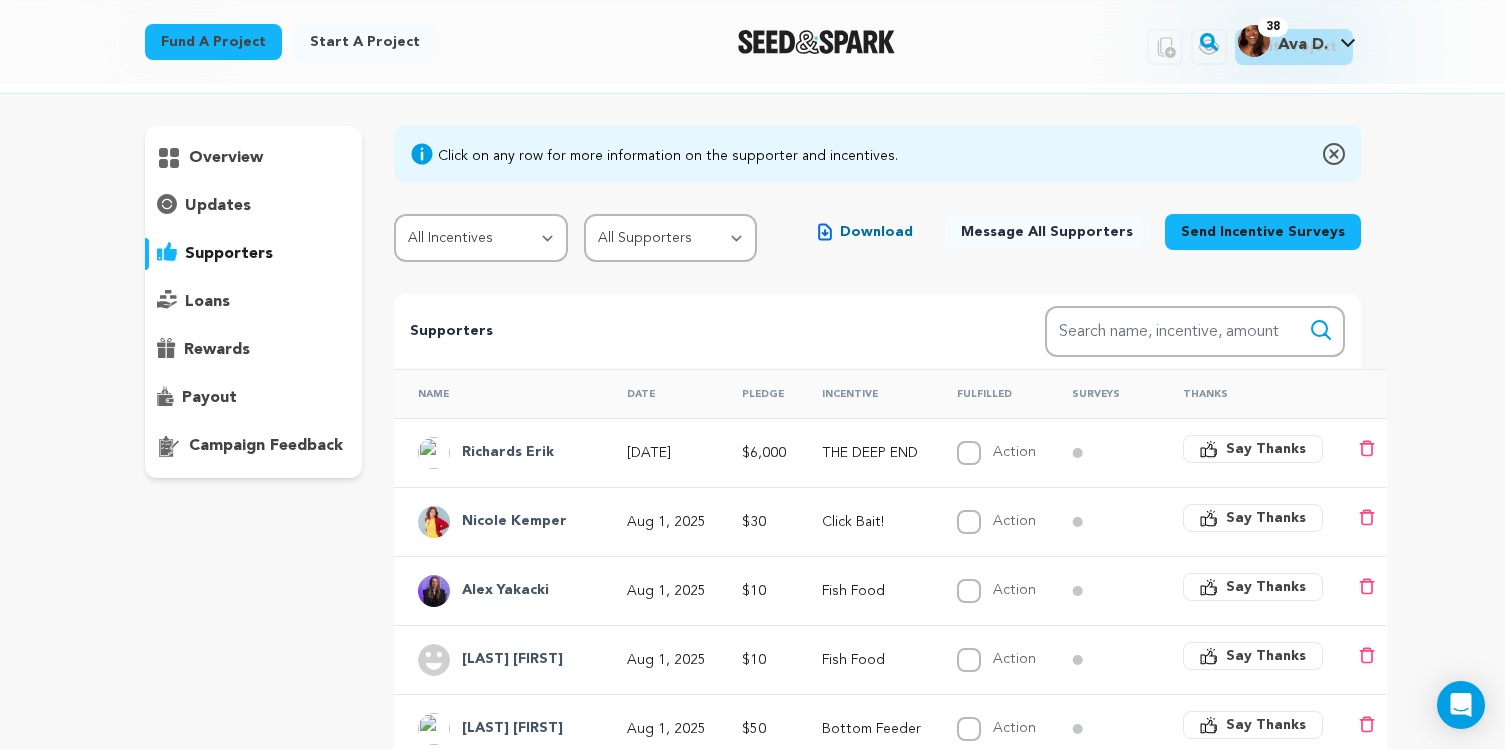 click on "rewards" at bounding box center (217, 350) 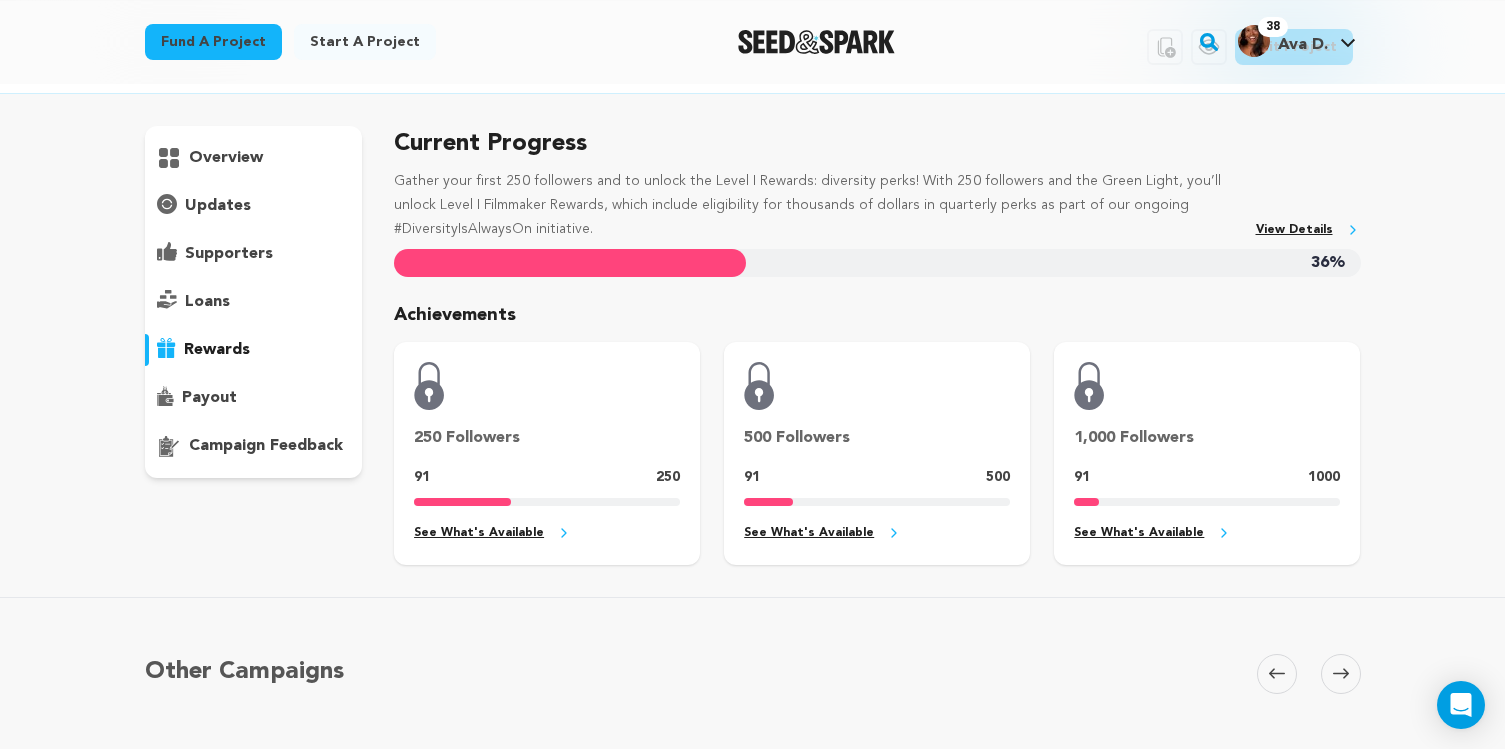 click on "See What's Available" at bounding box center (547, 533) 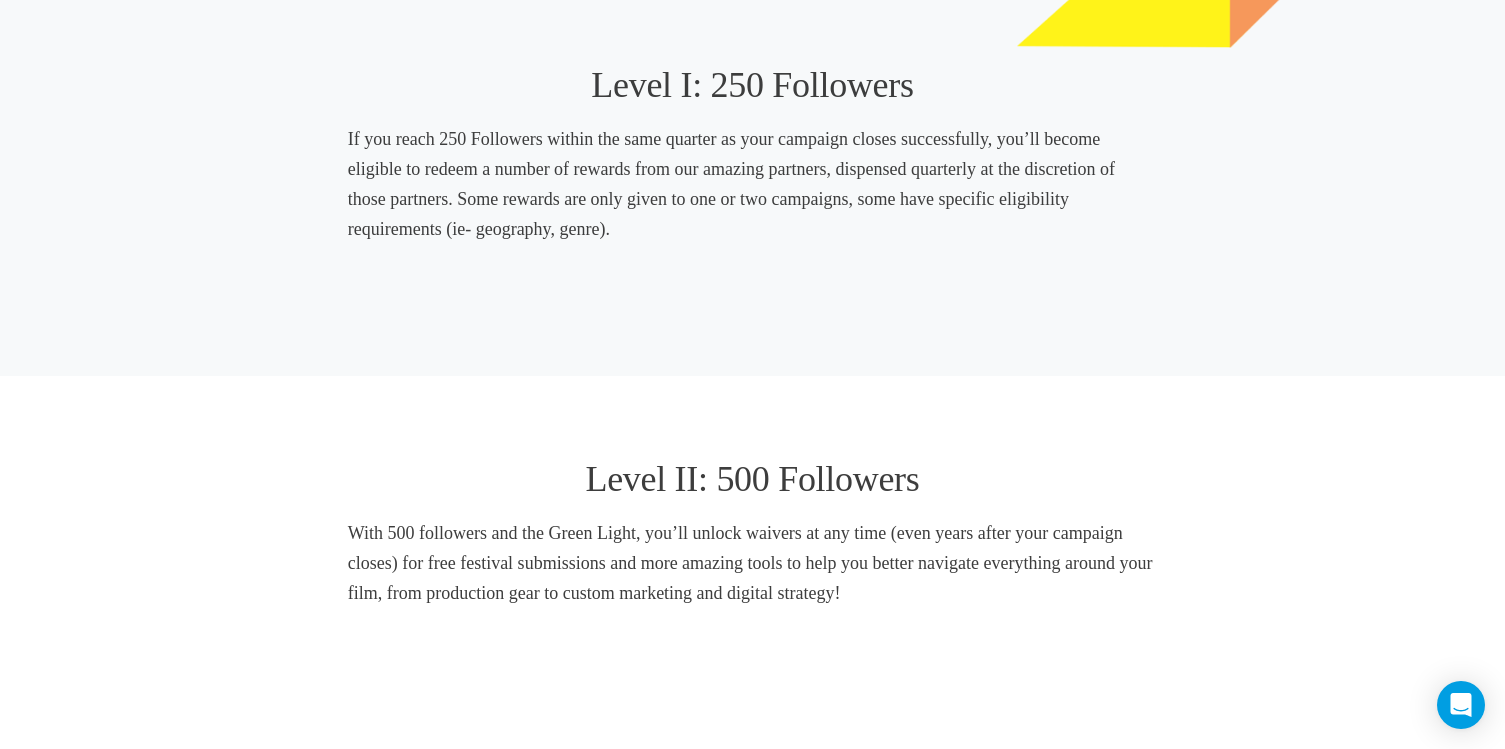 scroll, scrollTop: 821, scrollLeft: 0, axis: vertical 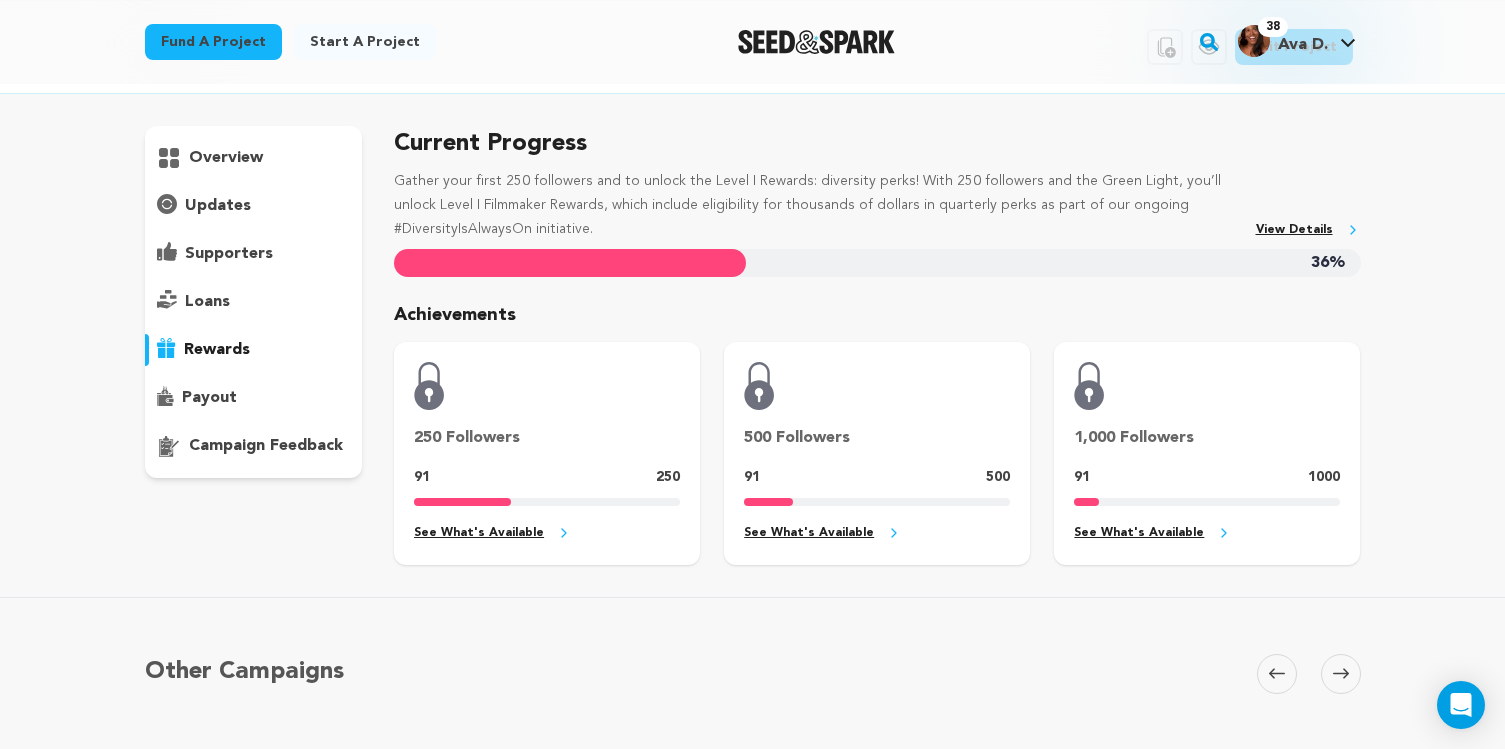 click on "overview" at bounding box center (226, 158) 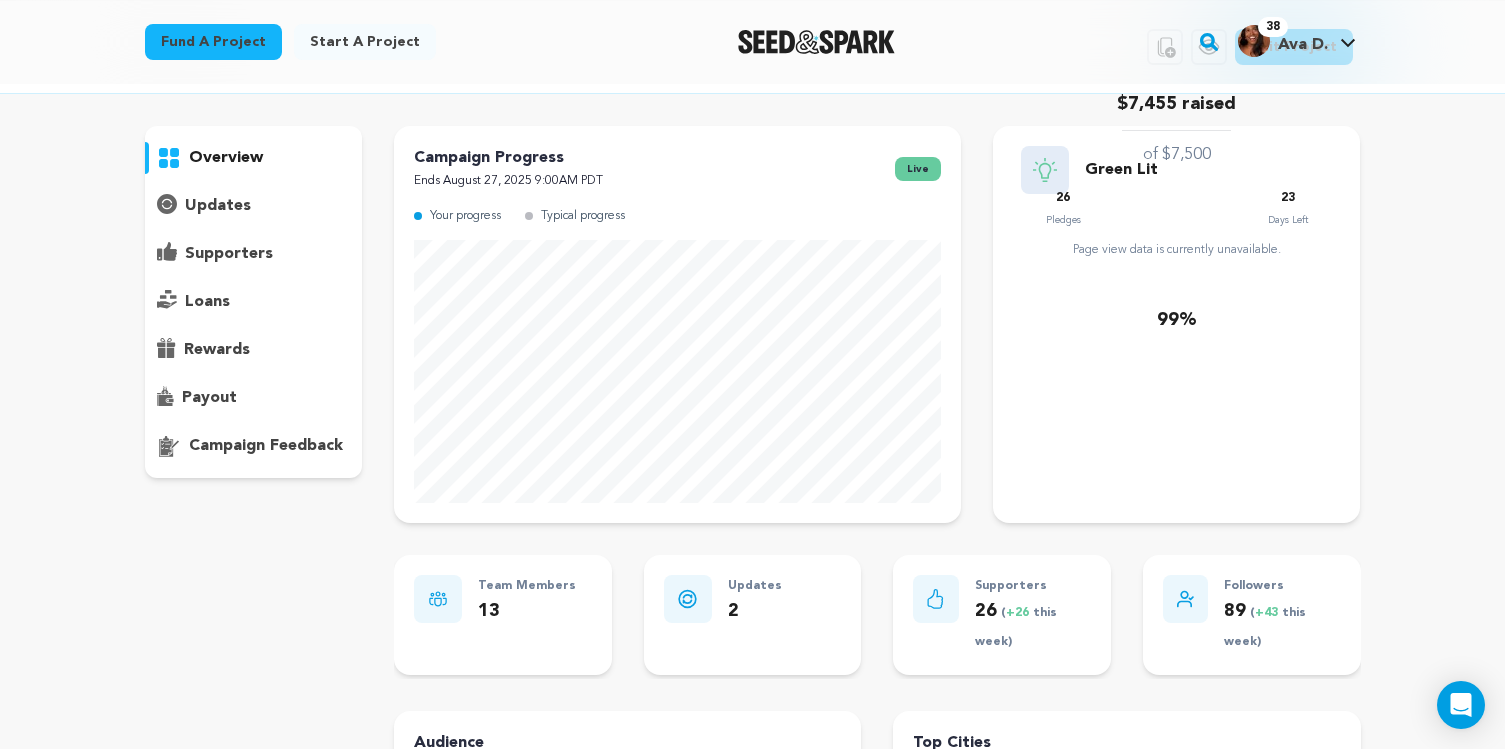 scroll, scrollTop: 0, scrollLeft: 0, axis: both 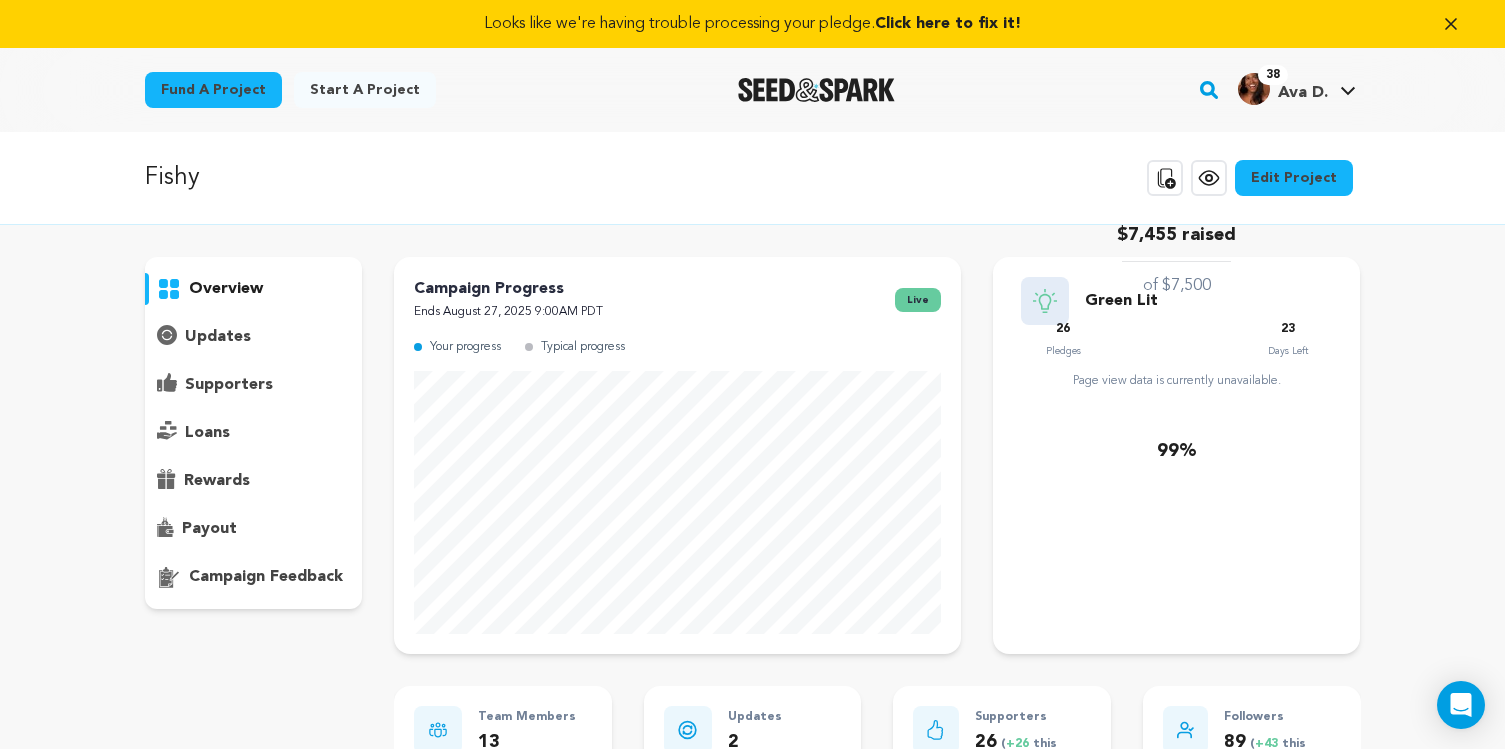 click 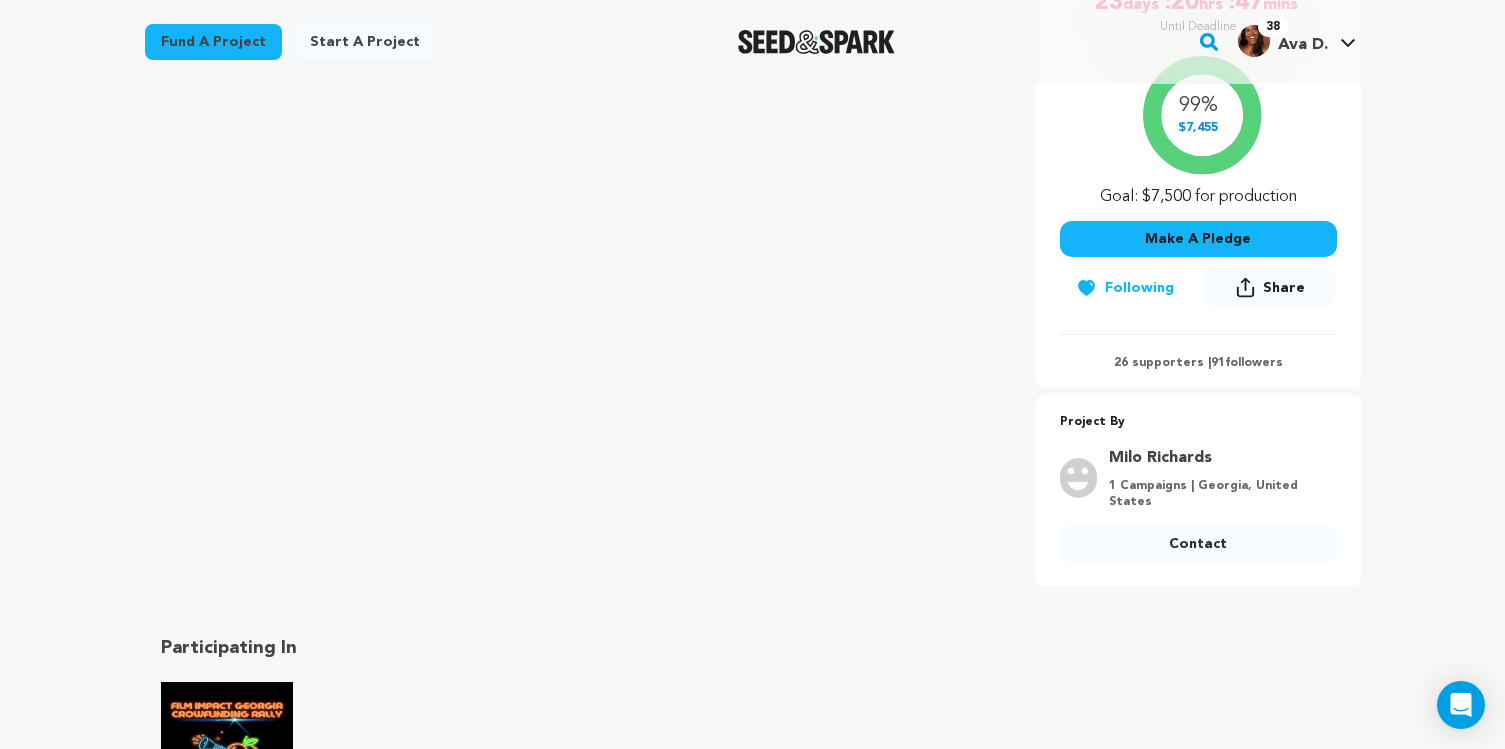 scroll, scrollTop: 0, scrollLeft: 0, axis: both 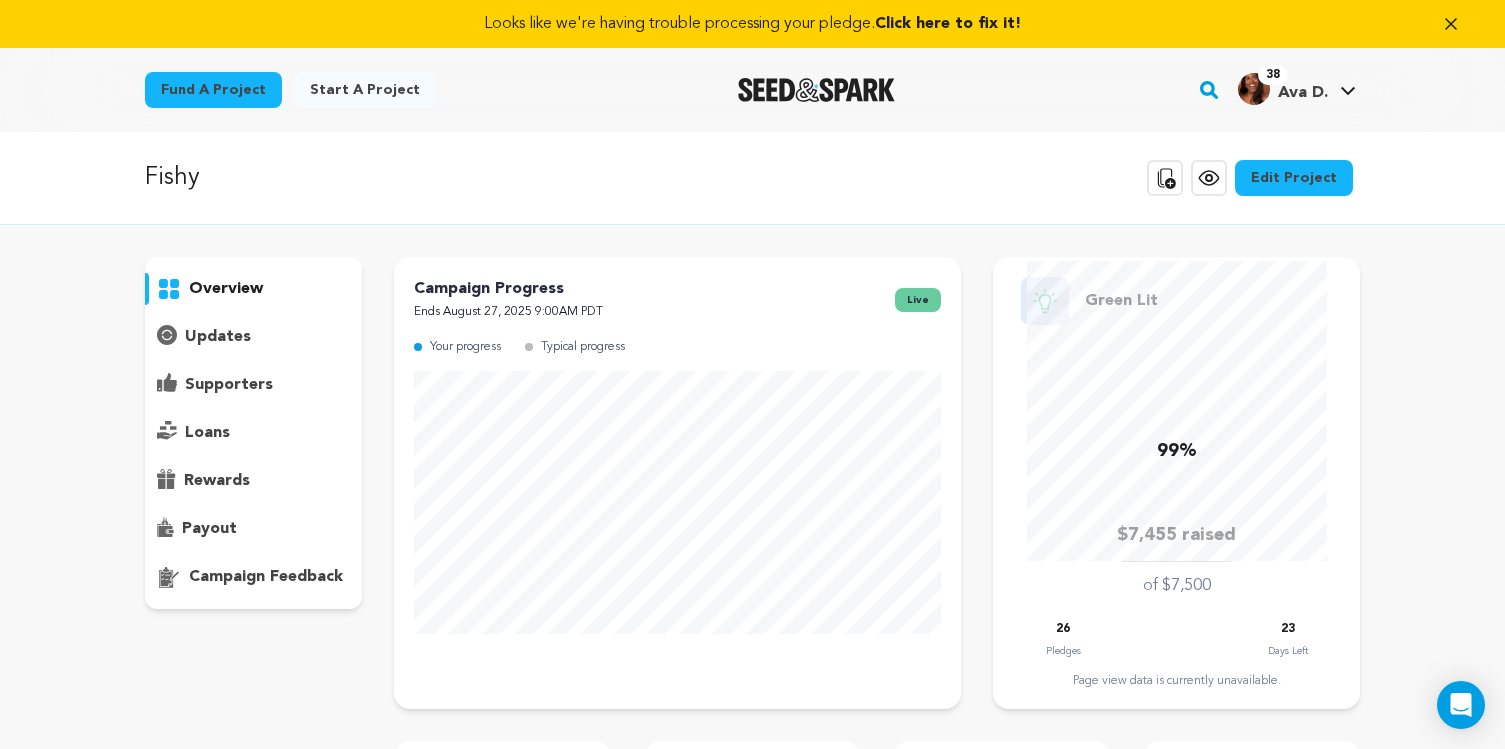 click on "supporters" at bounding box center (229, 385) 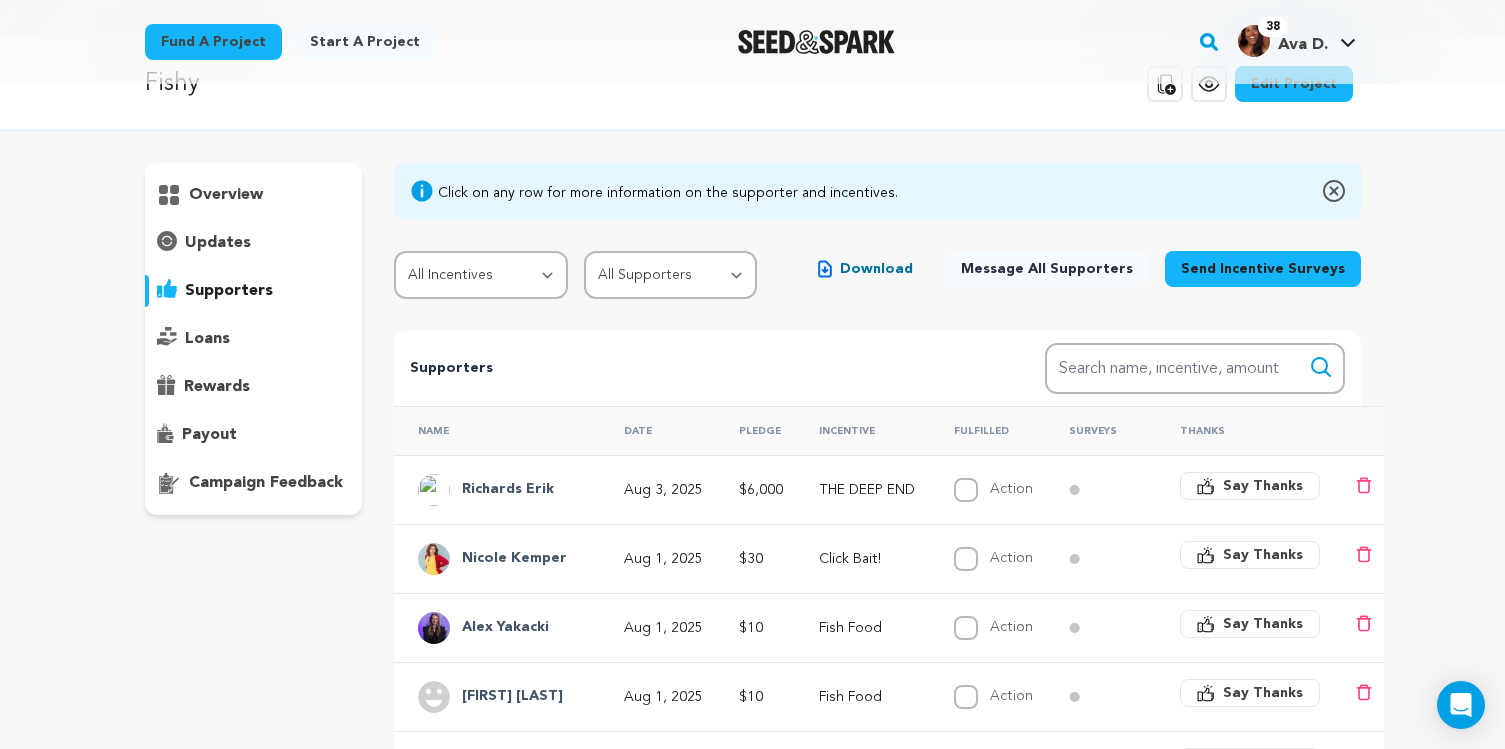 scroll, scrollTop: 130, scrollLeft: 0, axis: vertical 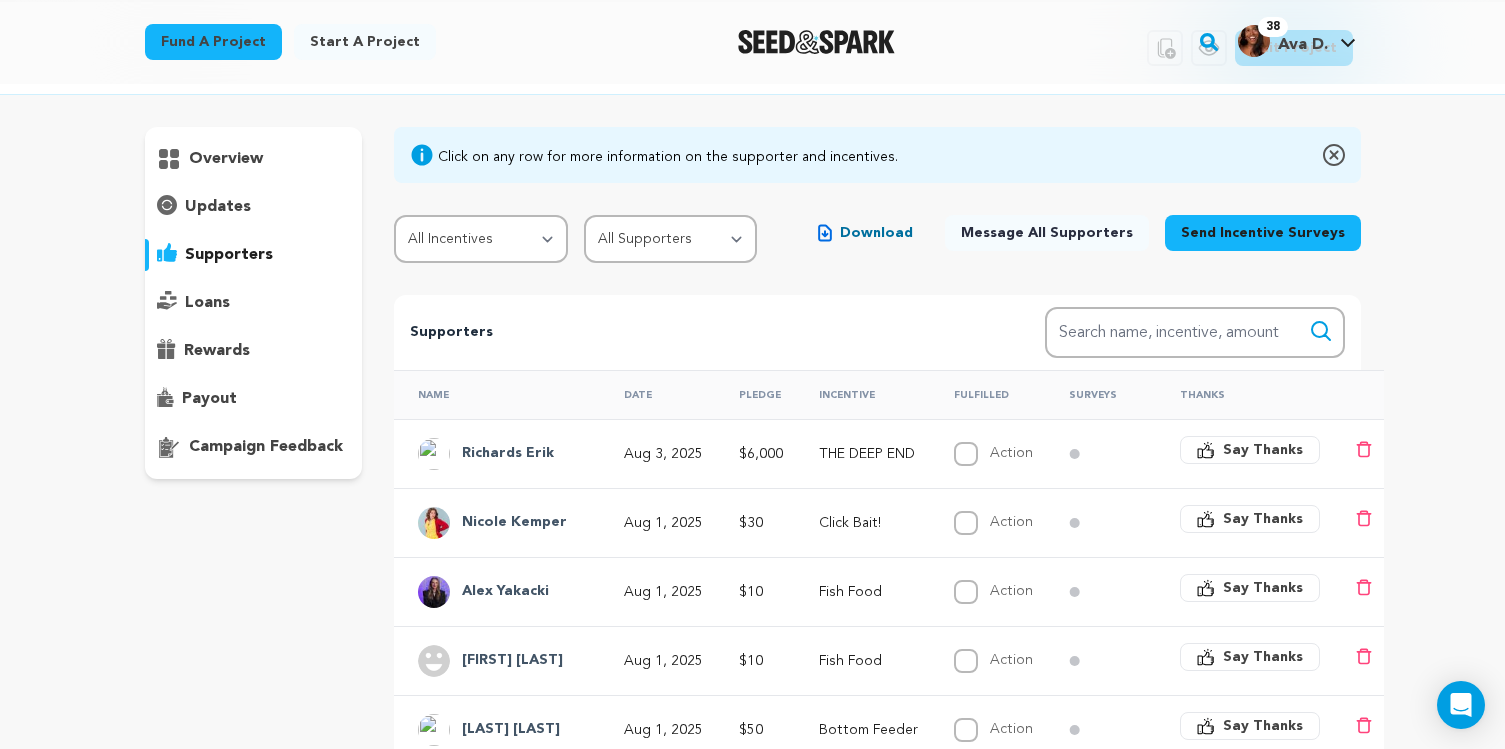 click 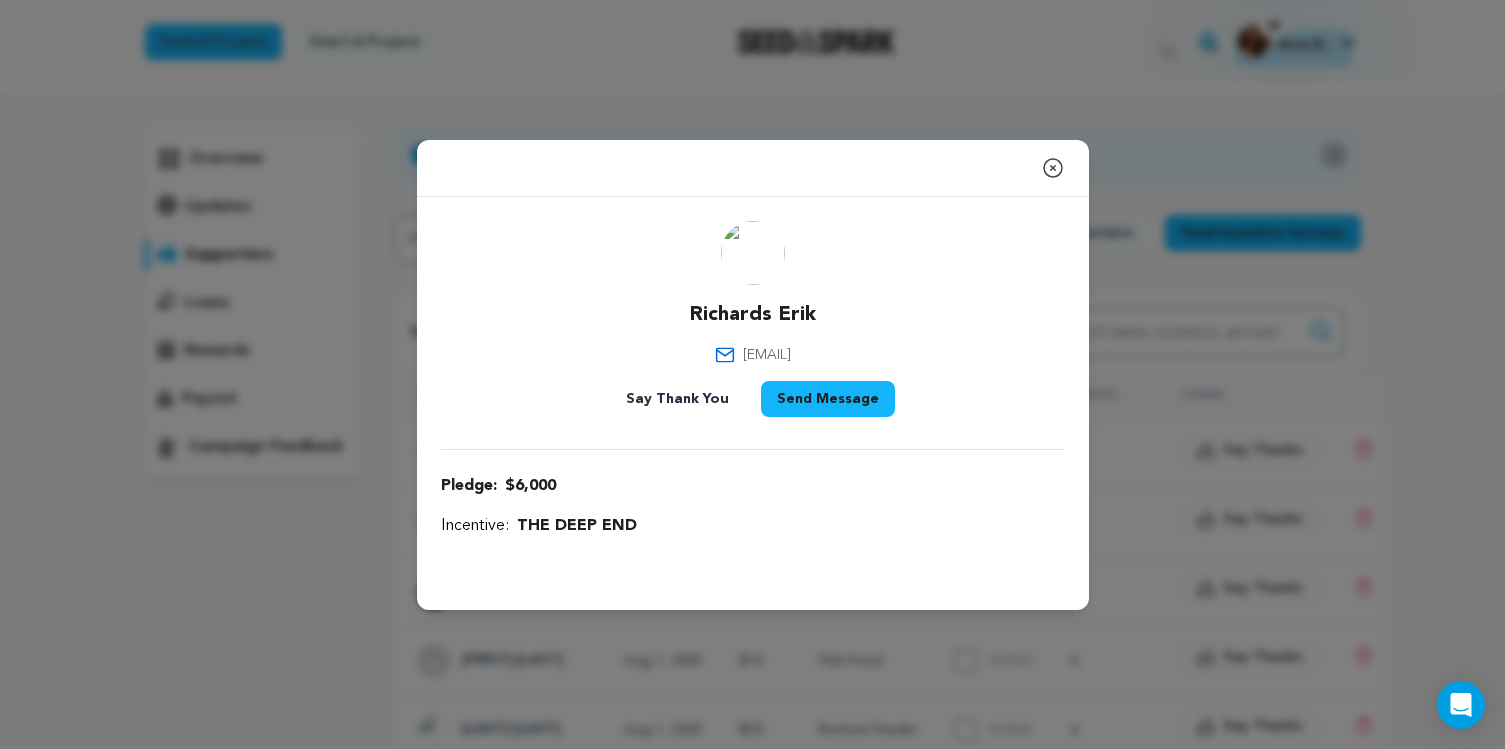 click 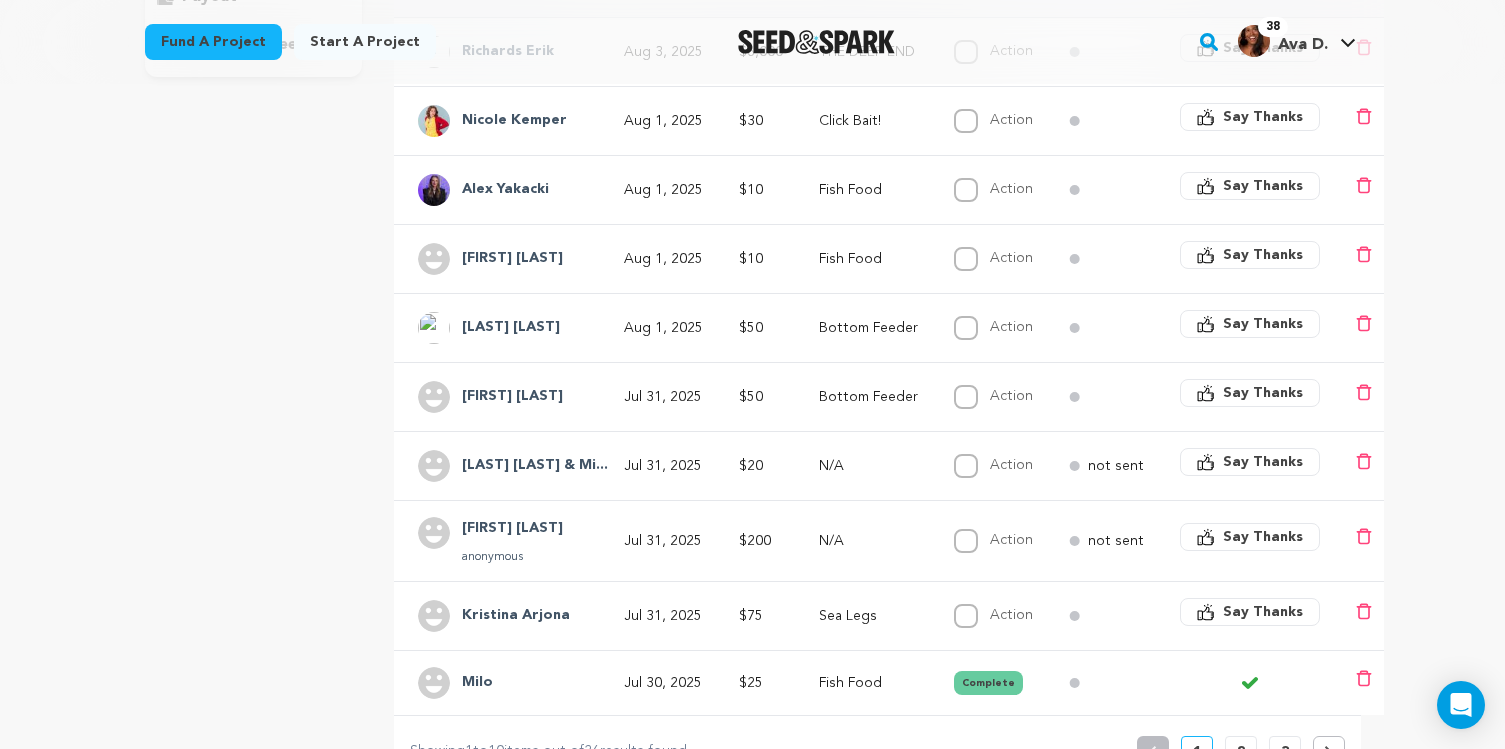 scroll, scrollTop: 364, scrollLeft: 0, axis: vertical 